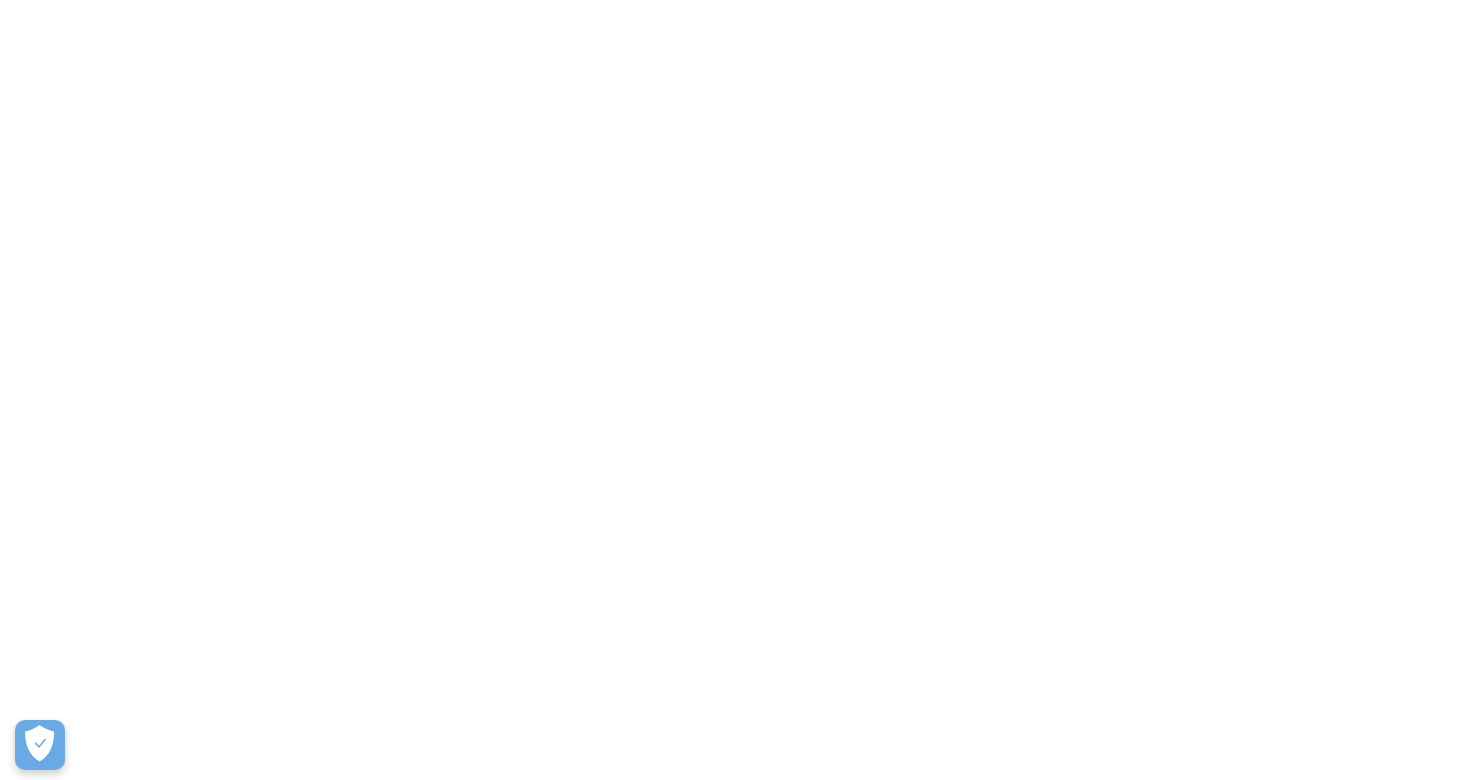 scroll, scrollTop: 0, scrollLeft: 0, axis: both 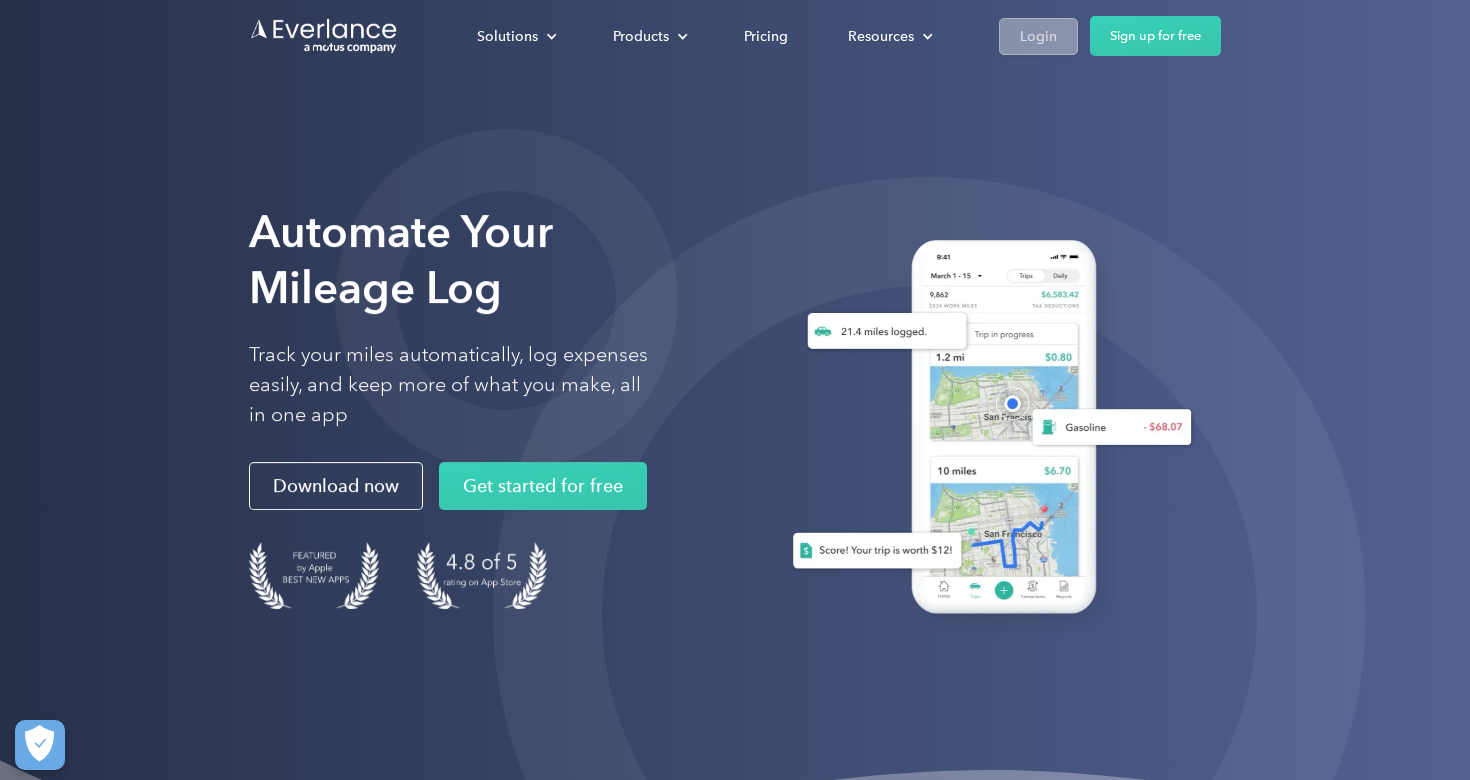 click on "Login" at bounding box center [1038, 36] 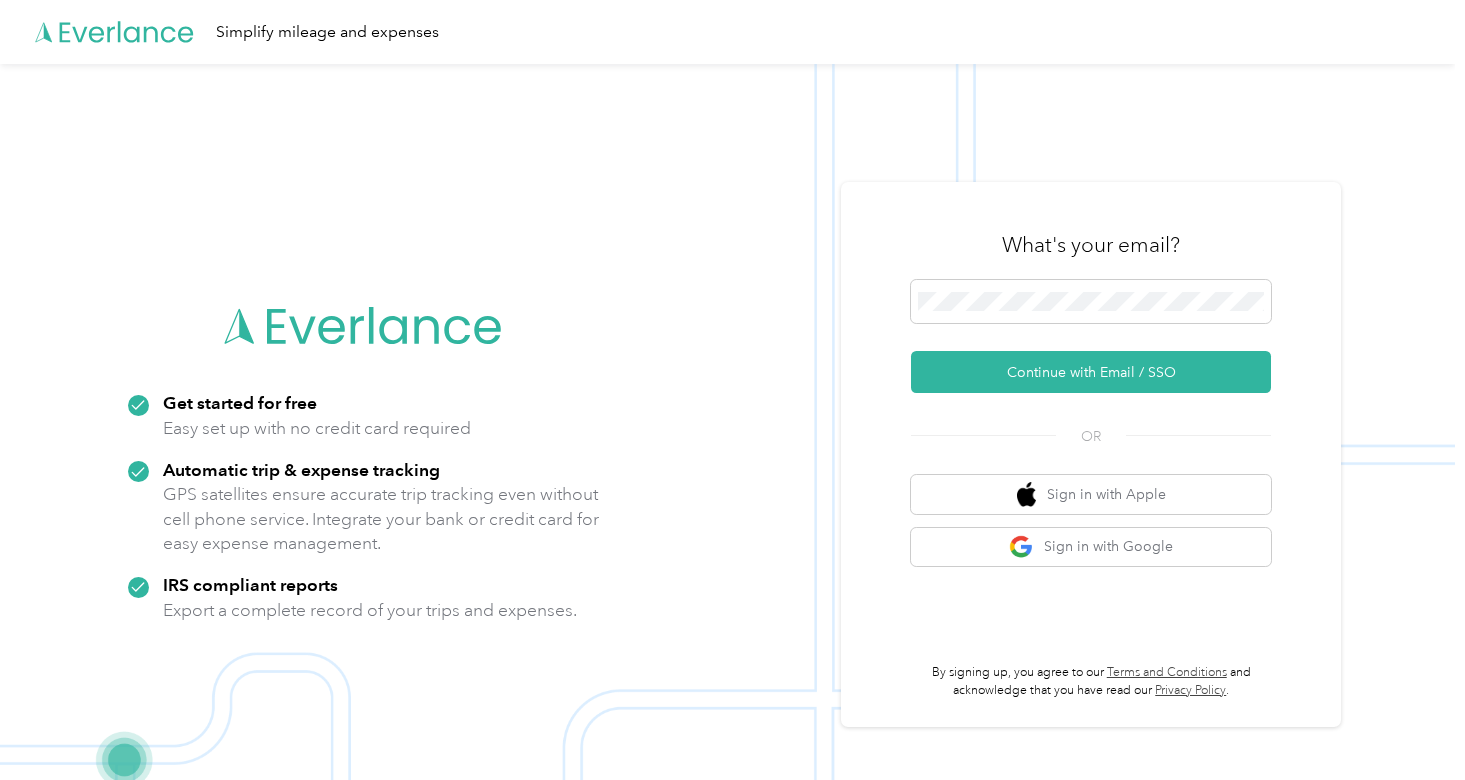 scroll, scrollTop: 0, scrollLeft: 0, axis: both 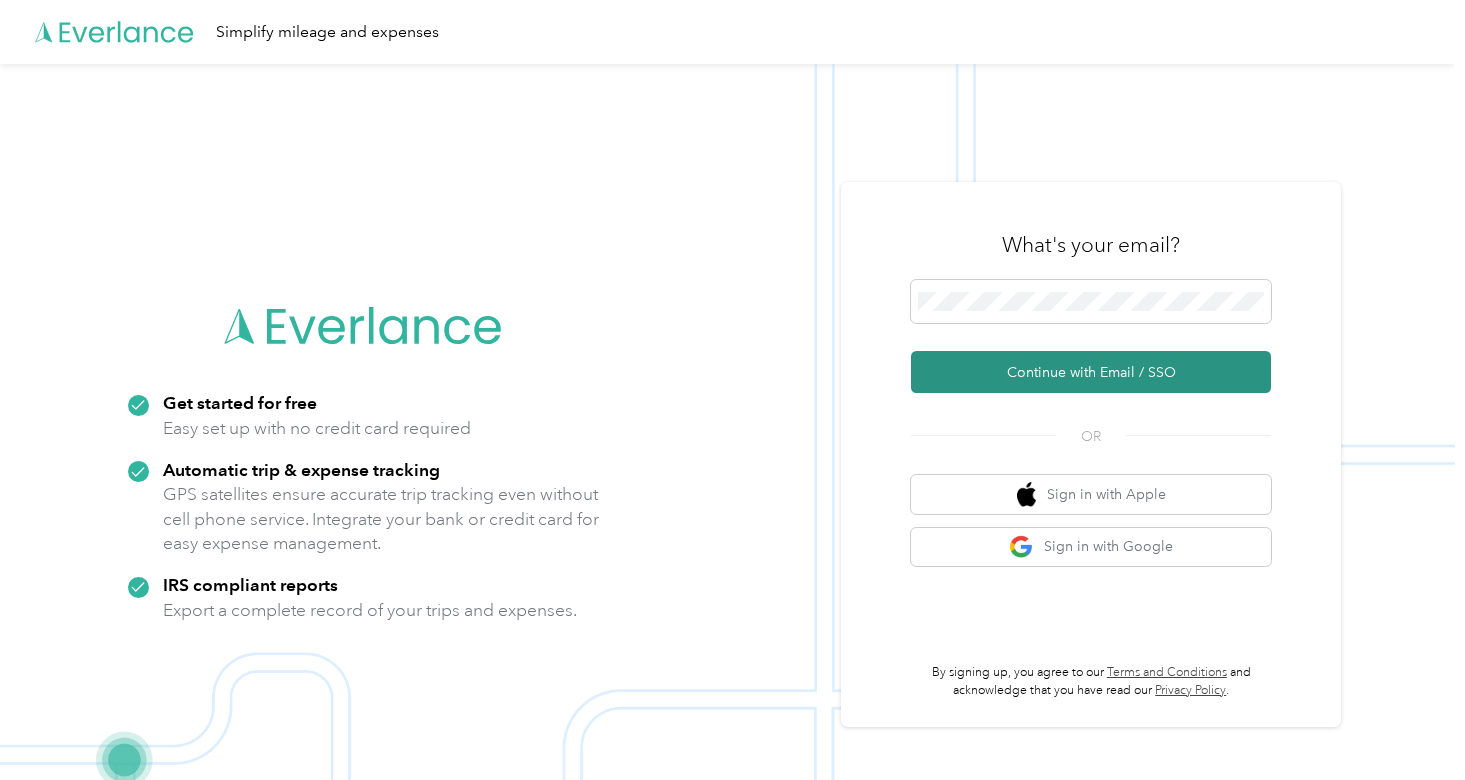 click on "Continue with Email / SSO" at bounding box center (1091, 372) 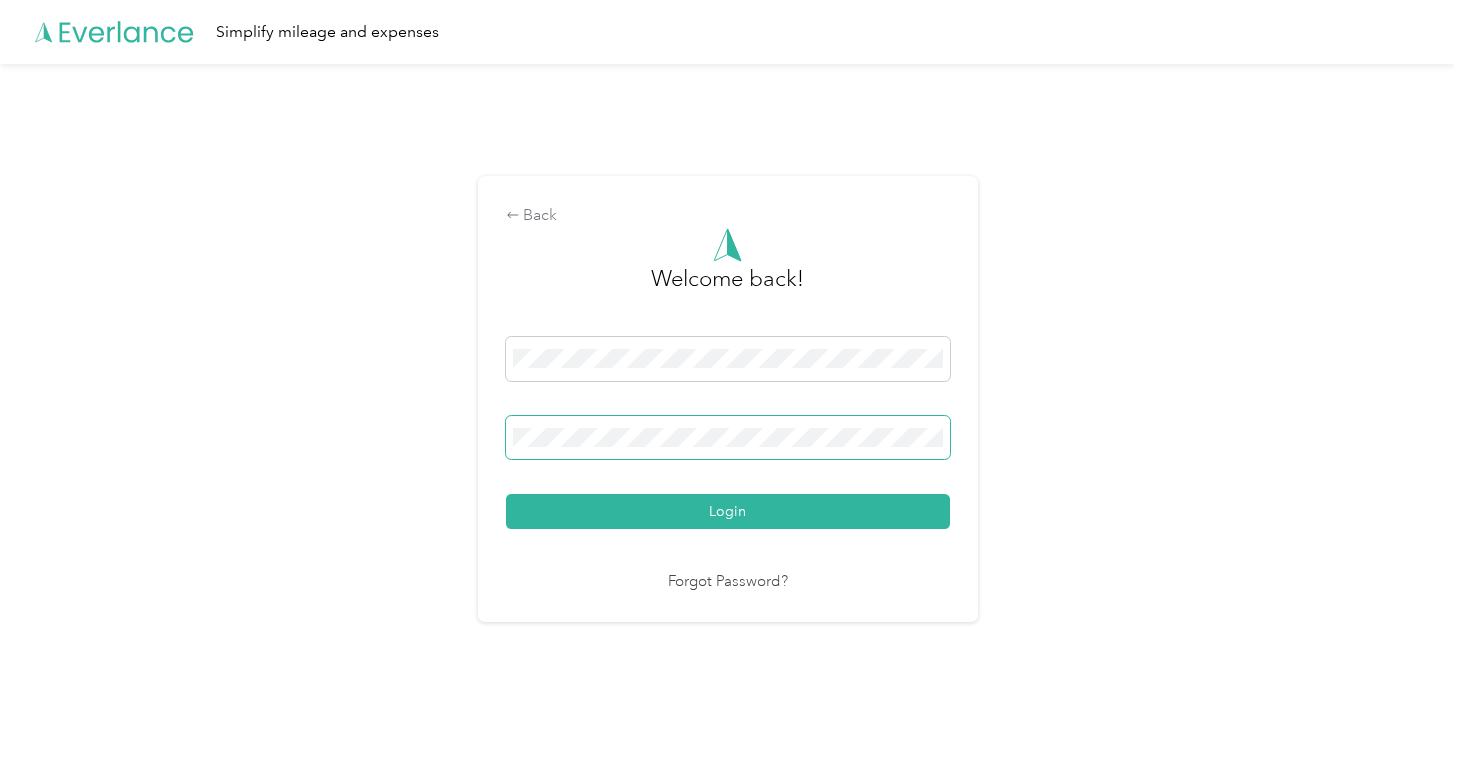 click on "Login" at bounding box center [728, 511] 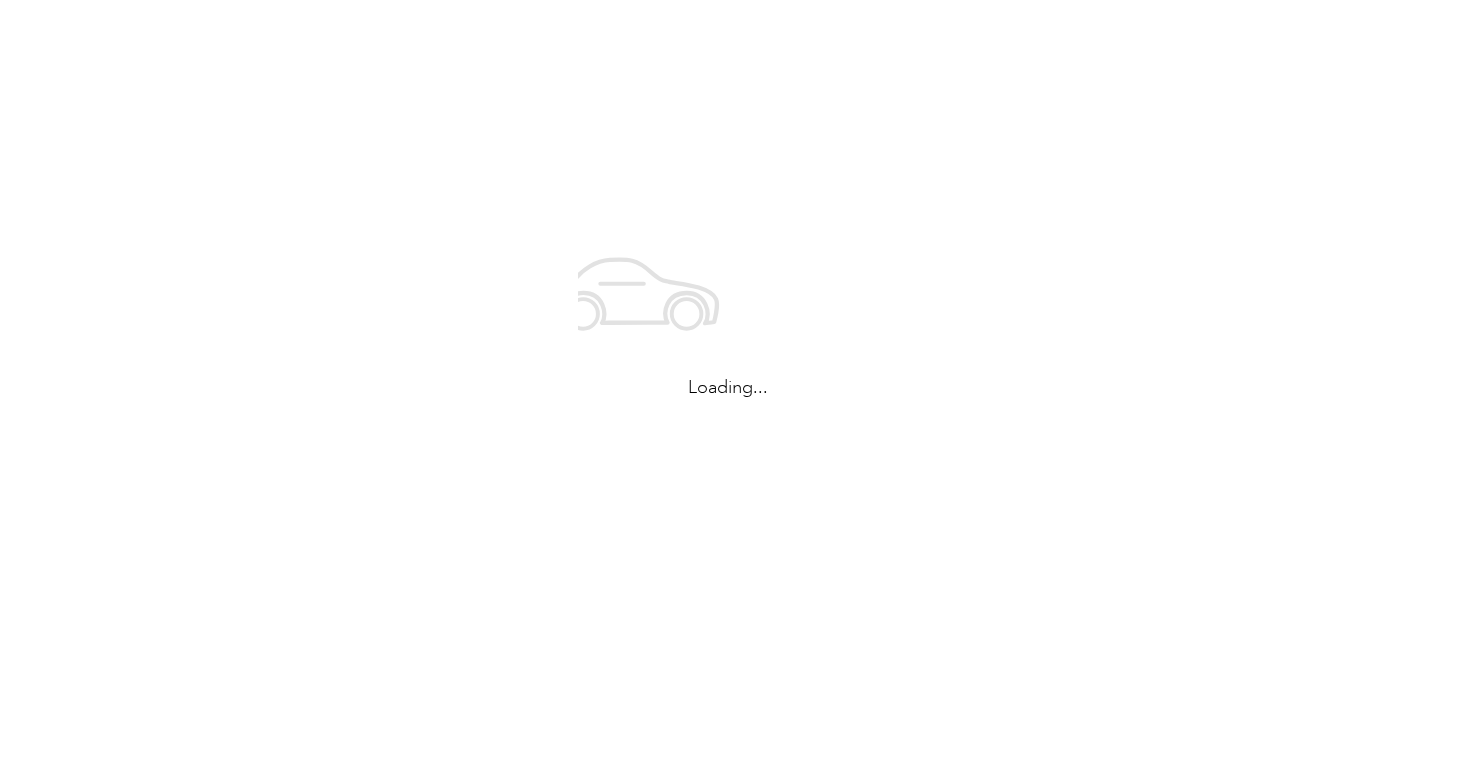 scroll, scrollTop: 0, scrollLeft: 0, axis: both 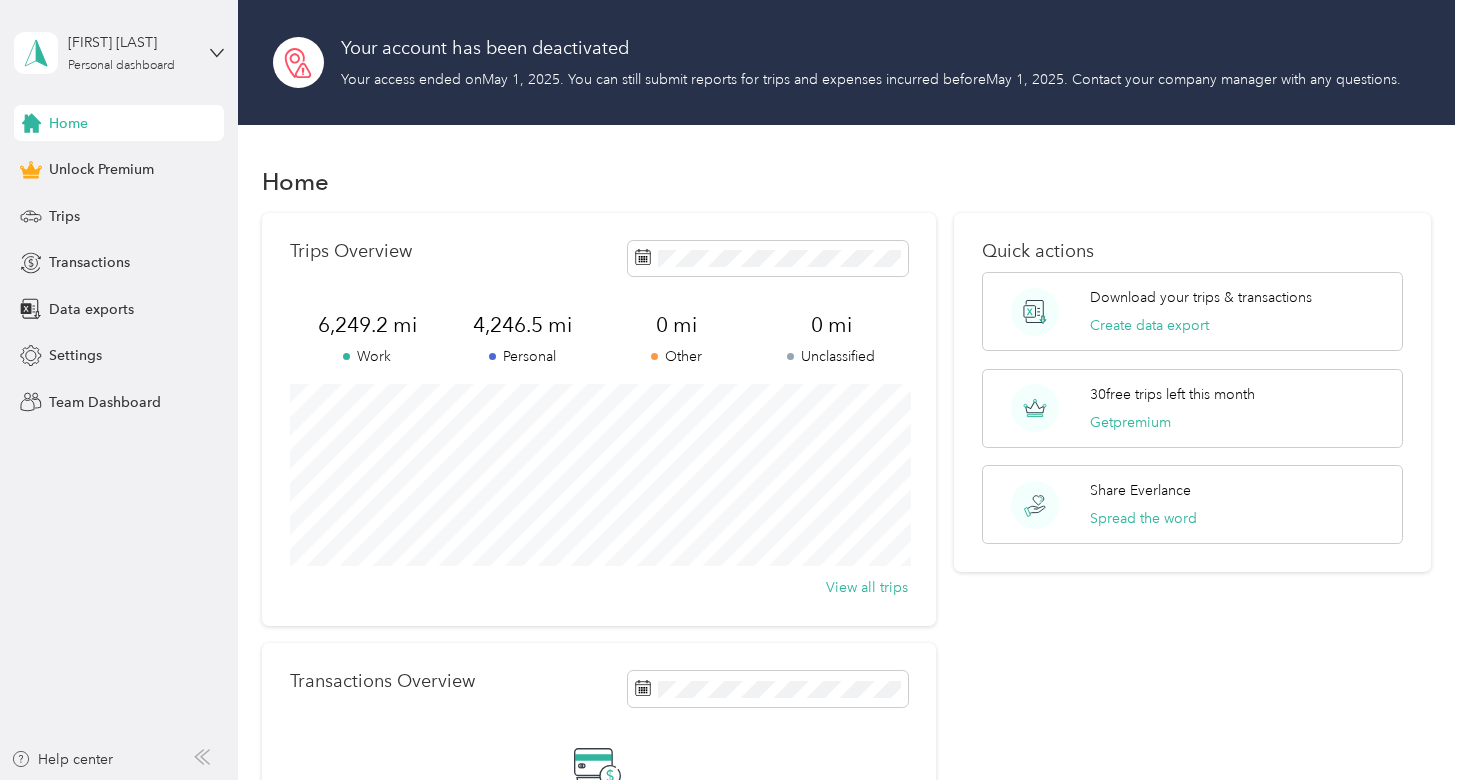 click on "[FIRST] [LAST] Personal dashboard" at bounding box center [119, 53] 